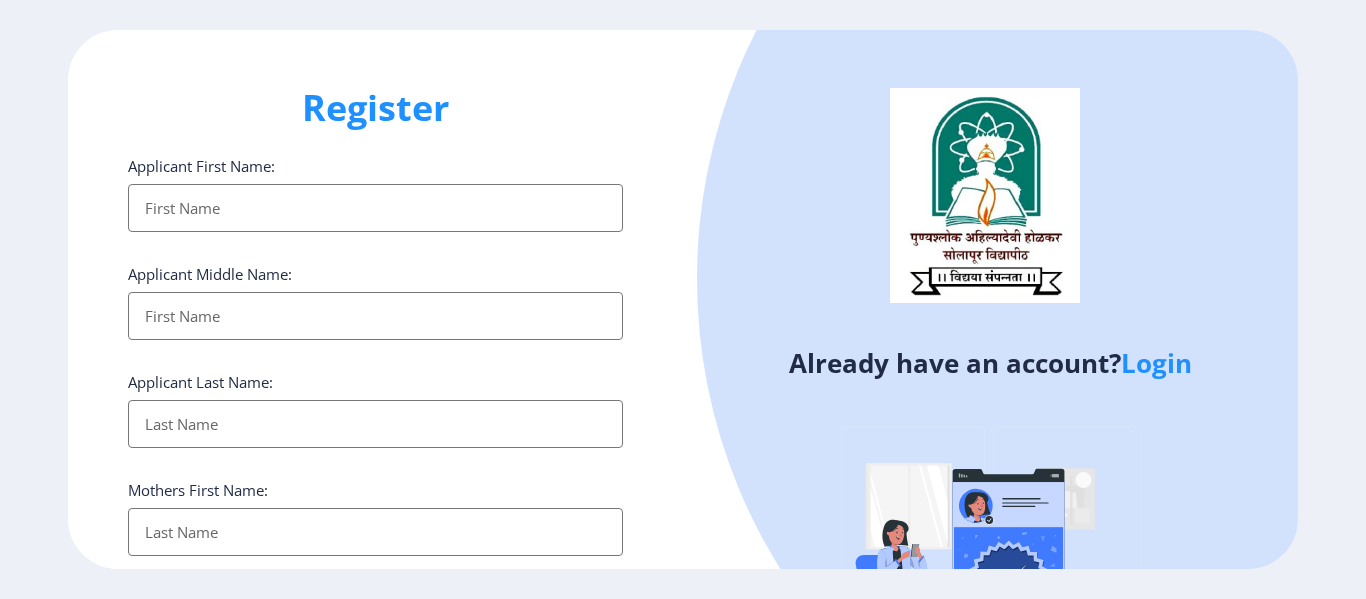 select 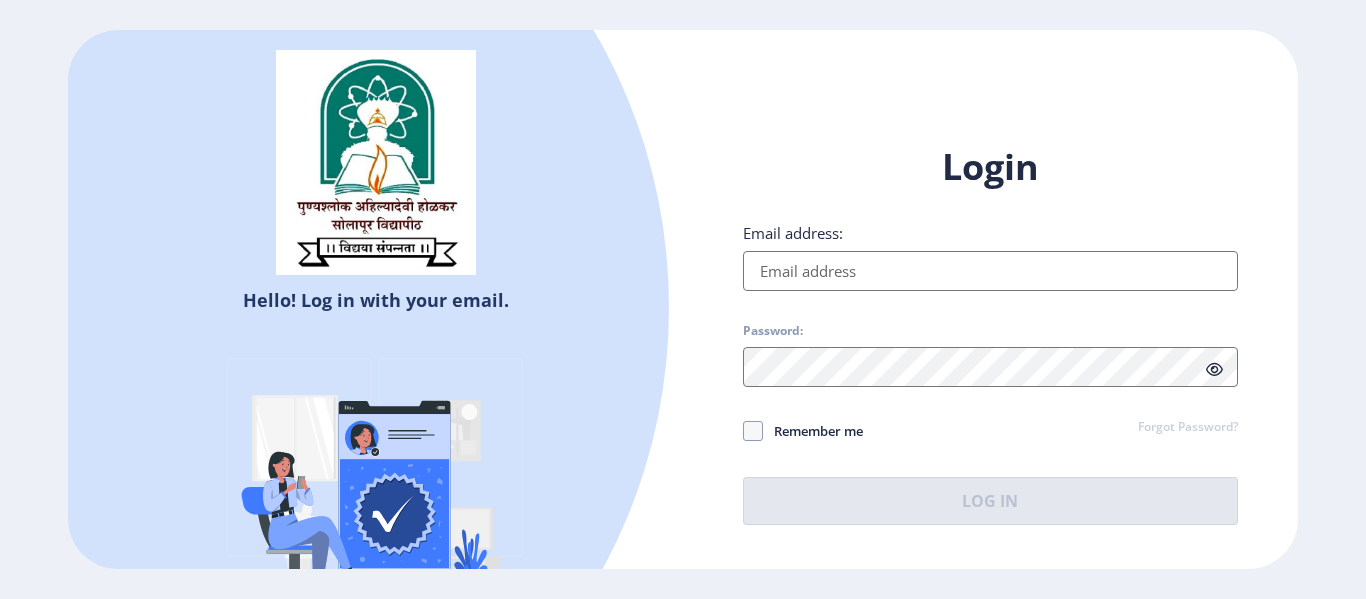 click on "Email address:" at bounding box center [990, 271] 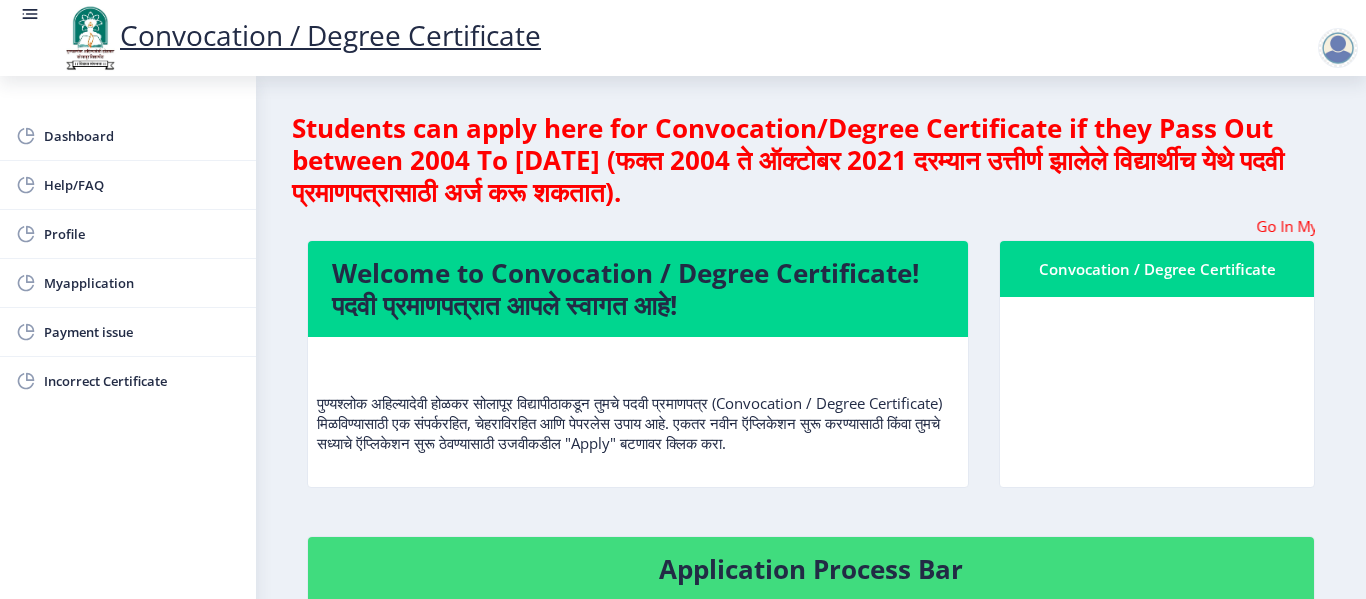 click on "Students can apply here for Convocation/Degree Certificate if they Pass Out between 2004 To [DATE] (फक्त 2004 ते ऑक्टोबर 2021 दरम्यान उत्तीर्ण झालेले विद्यार्थीच येथे पदवी प्रमाणपत्रासाठी अर्ज करू शकतात)." 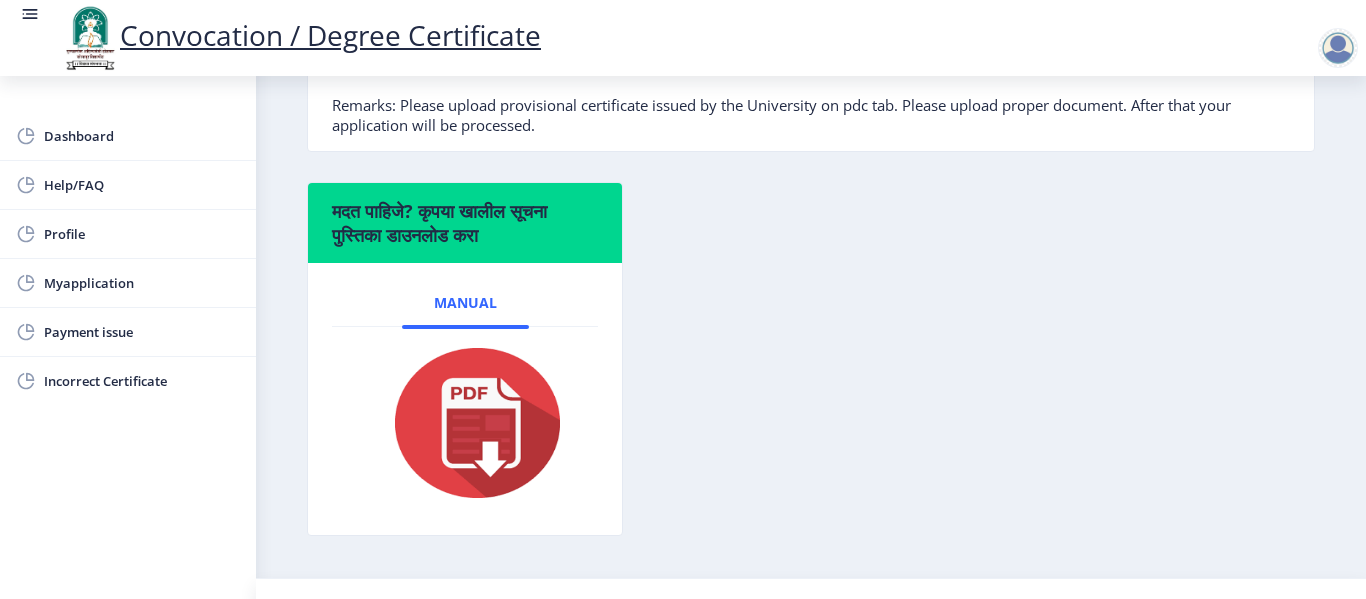 scroll, scrollTop: 611, scrollLeft: 0, axis: vertical 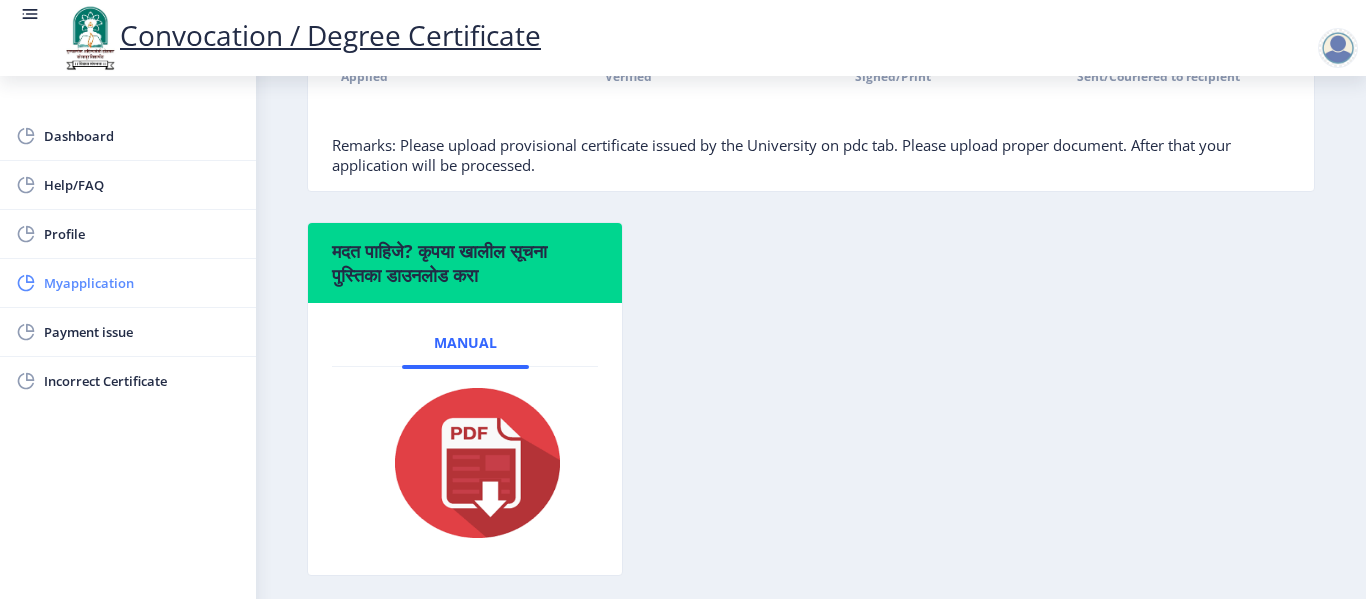 click on "Myapplication" 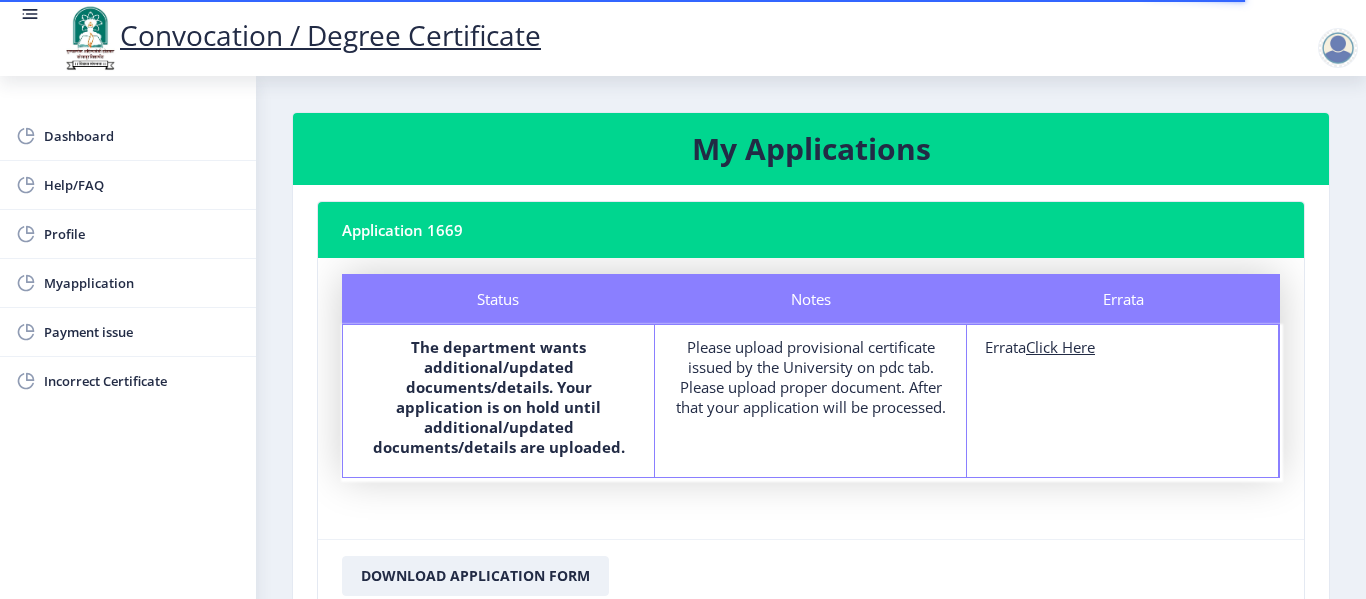 click on "Please upload provisional certificate issued by the University on pdc tab.  Please upload proper document. After that your application will be processed." 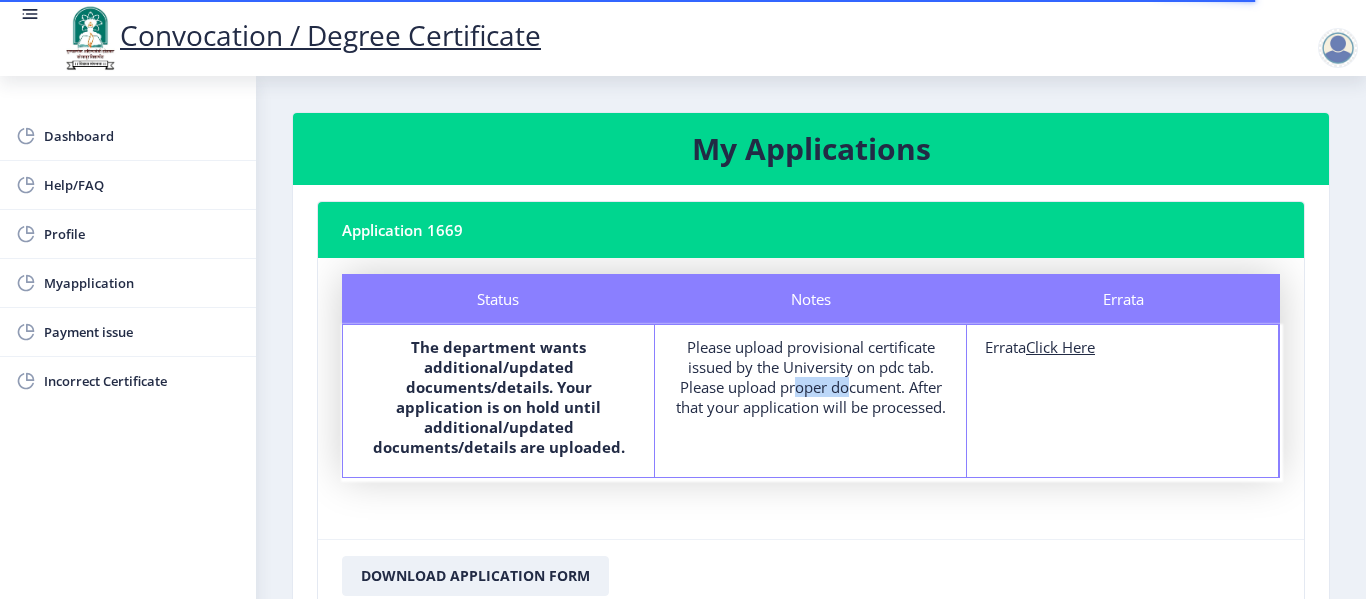 click on "Please upload provisional certificate issued by the University on pdc tab.  Please upload proper document. After that your application will be processed." 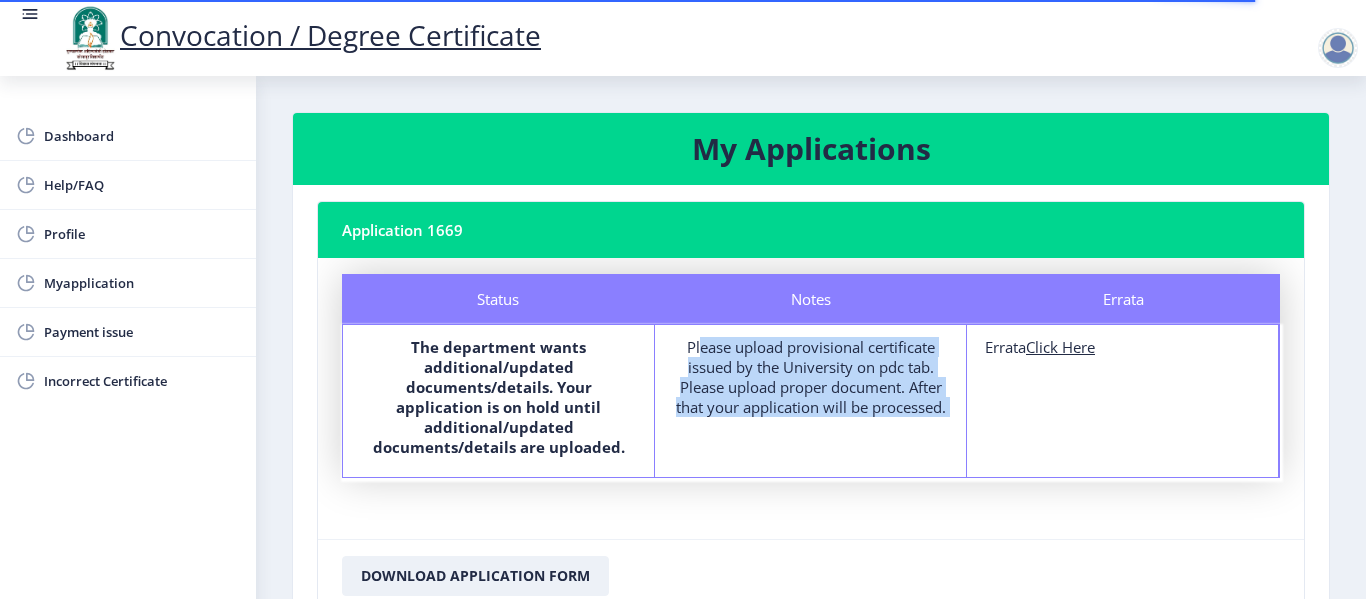 click on "Please upload provisional certificate issued by the University on pdc tab.  Please upload proper document. After that your application will be processed." 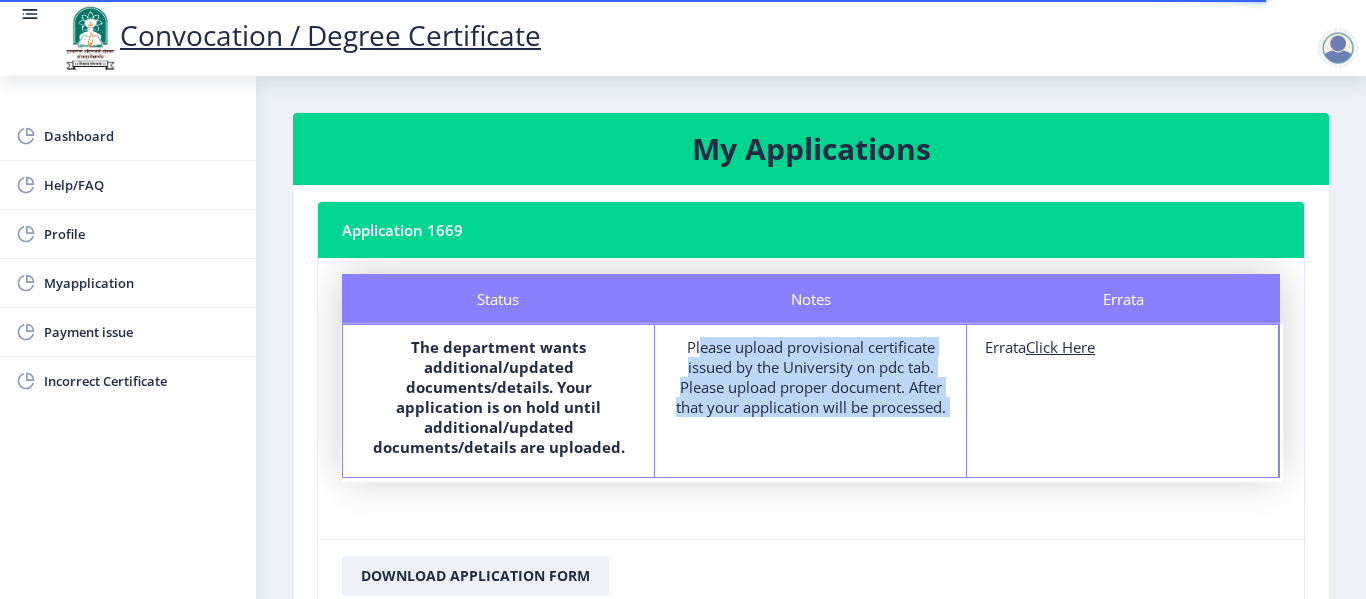 click on "Please upload provisional certificate issued by the University on pdc tab.  Please upload proper document. After that your application will be processed." 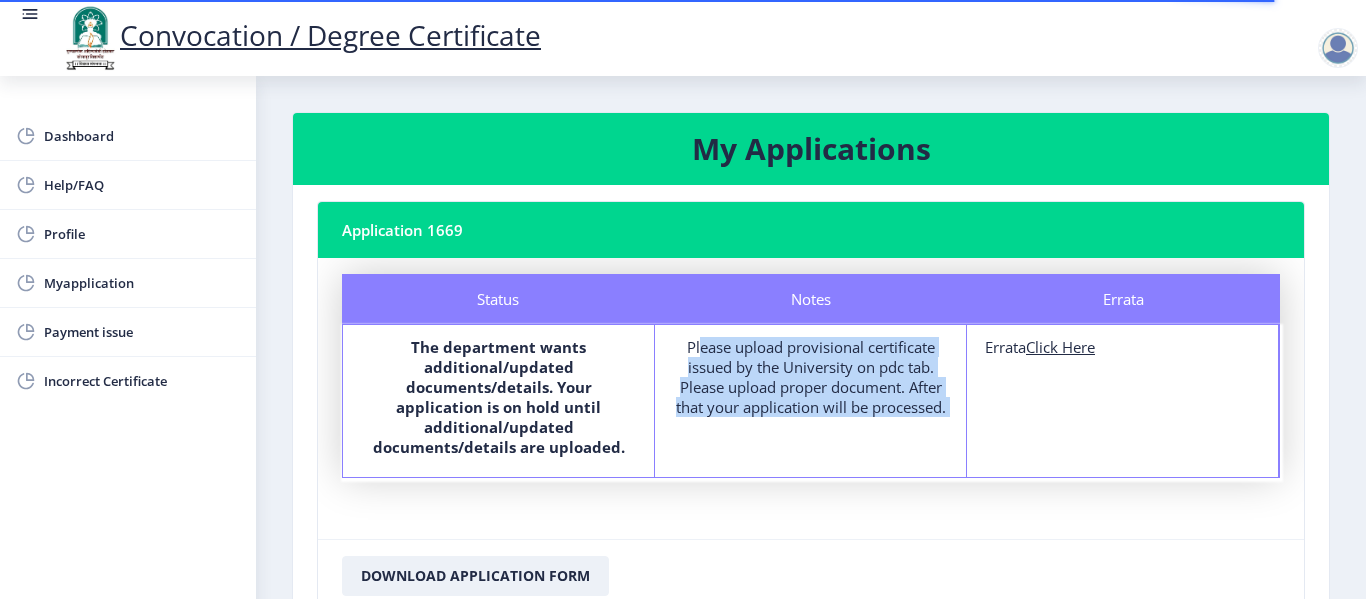 click on "Please upload provisional certificate issued by the University on pdc tab.  Please upload proper document. After that your application will be processed." 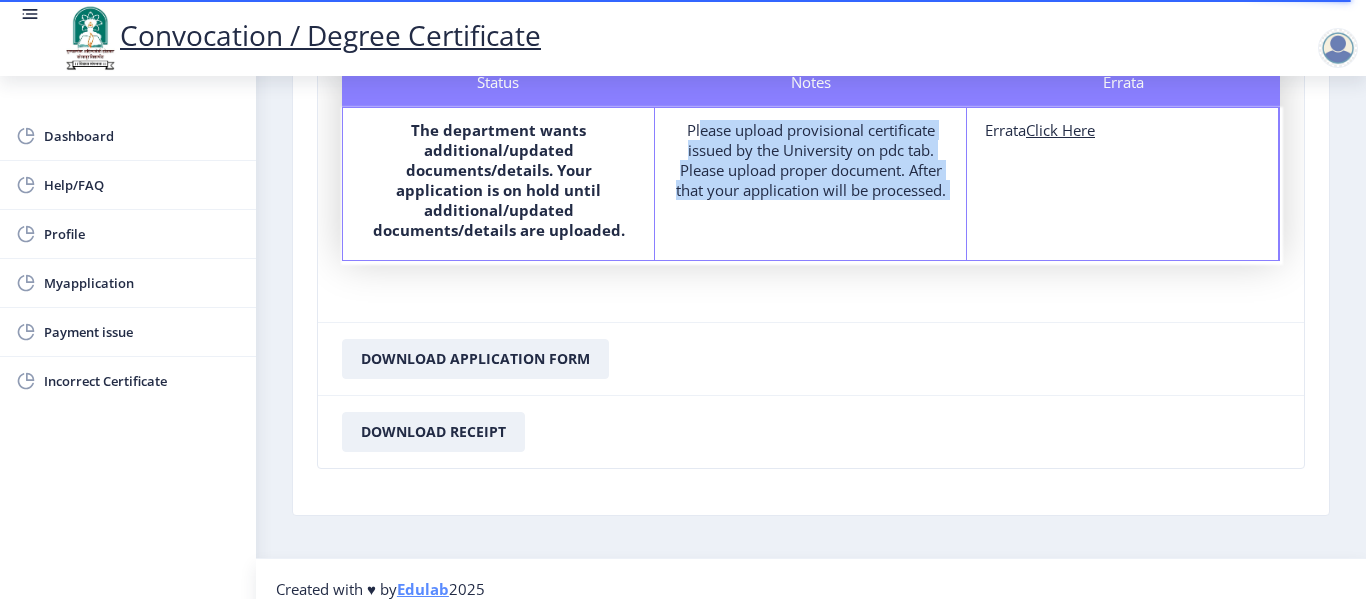 scroll, scrollTop: 177, scrollLeft: 0, axis: vertical 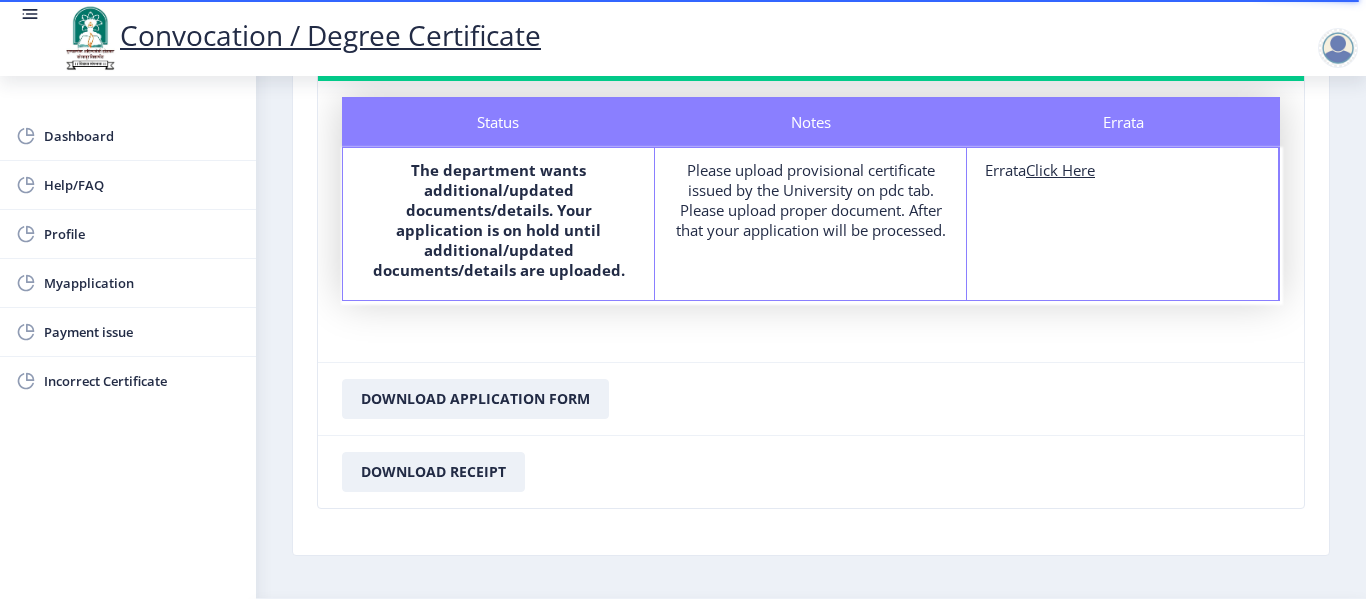 click on "Click Here" 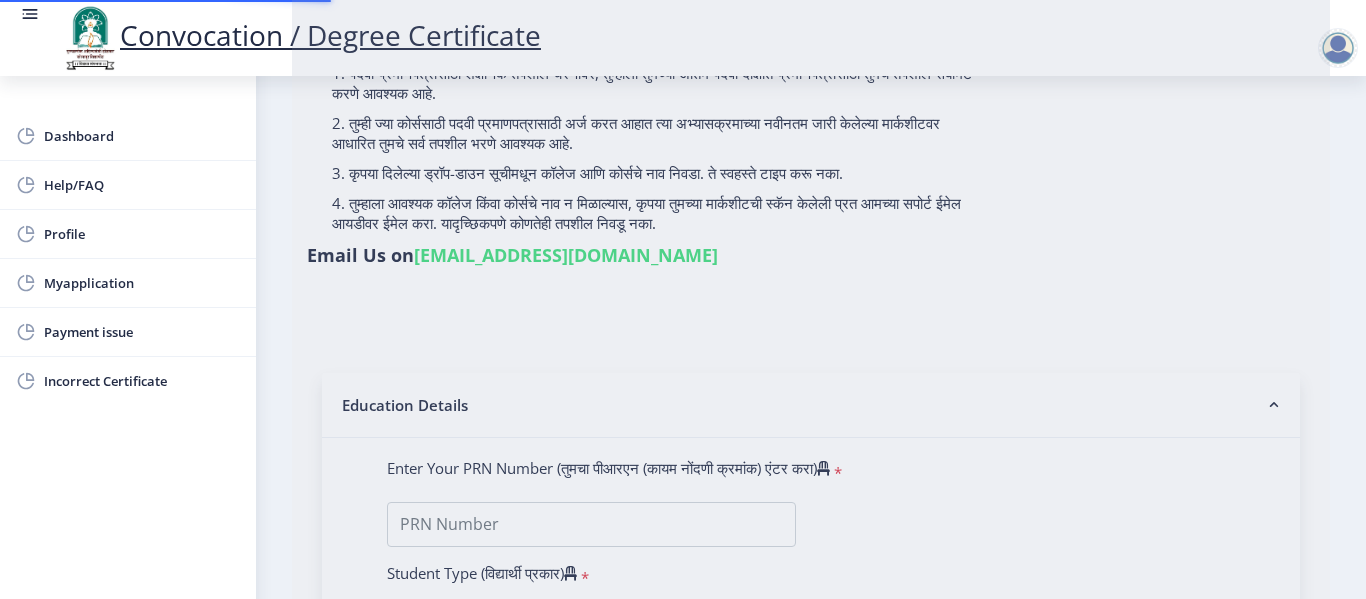 scroll, scrollTop: 0, scrollLeft: 0, axis: both 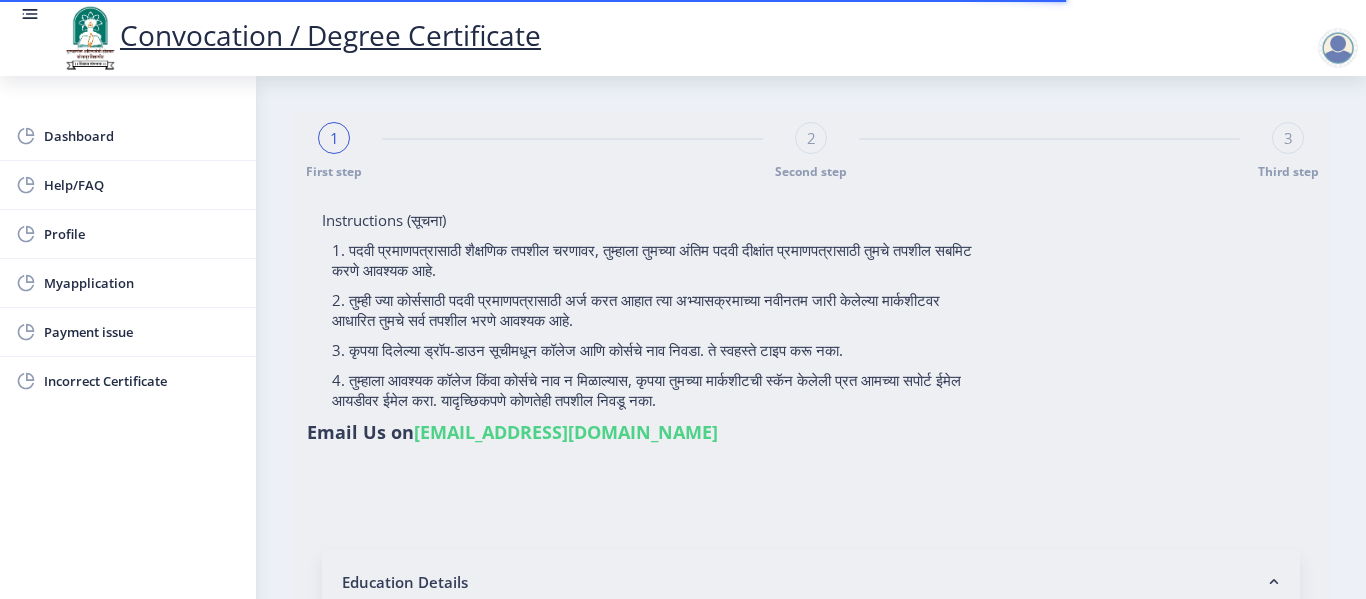 type on "Shinde [PERSON_NAME]" 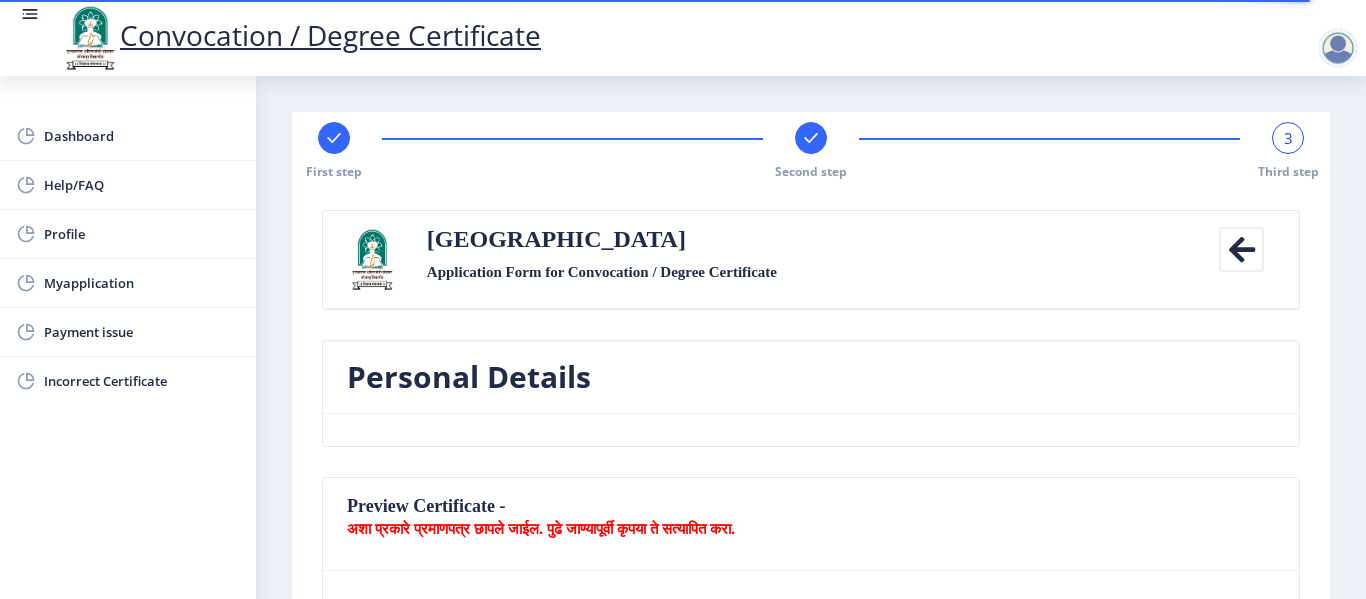 click on "Solapur University Application Form for Convocation / Degree Certificate" 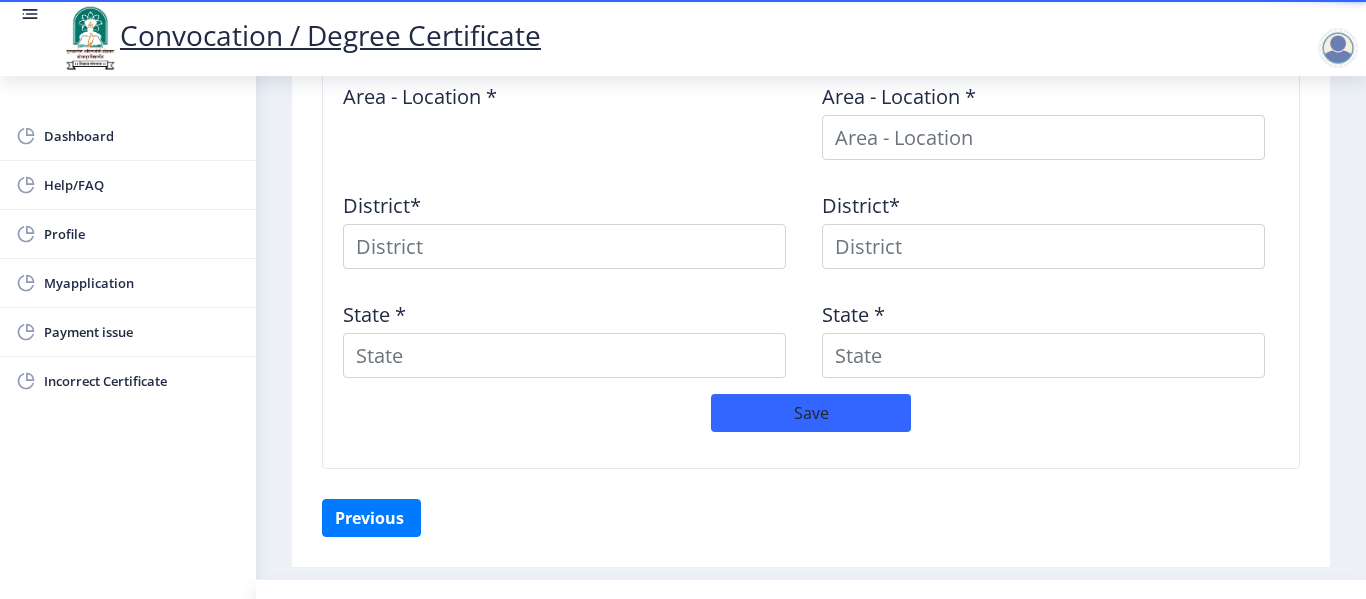 scroll, scrollTop: 966, scrollLeft: 0, axis: vertical 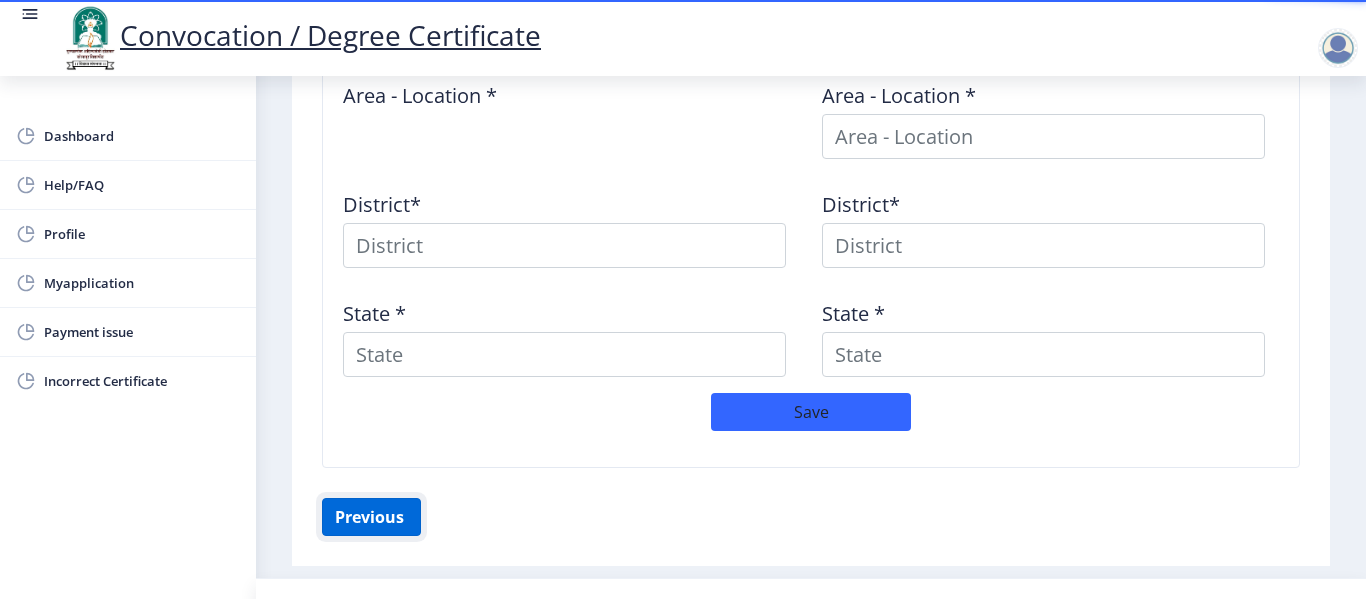 click on "Previous ‍" 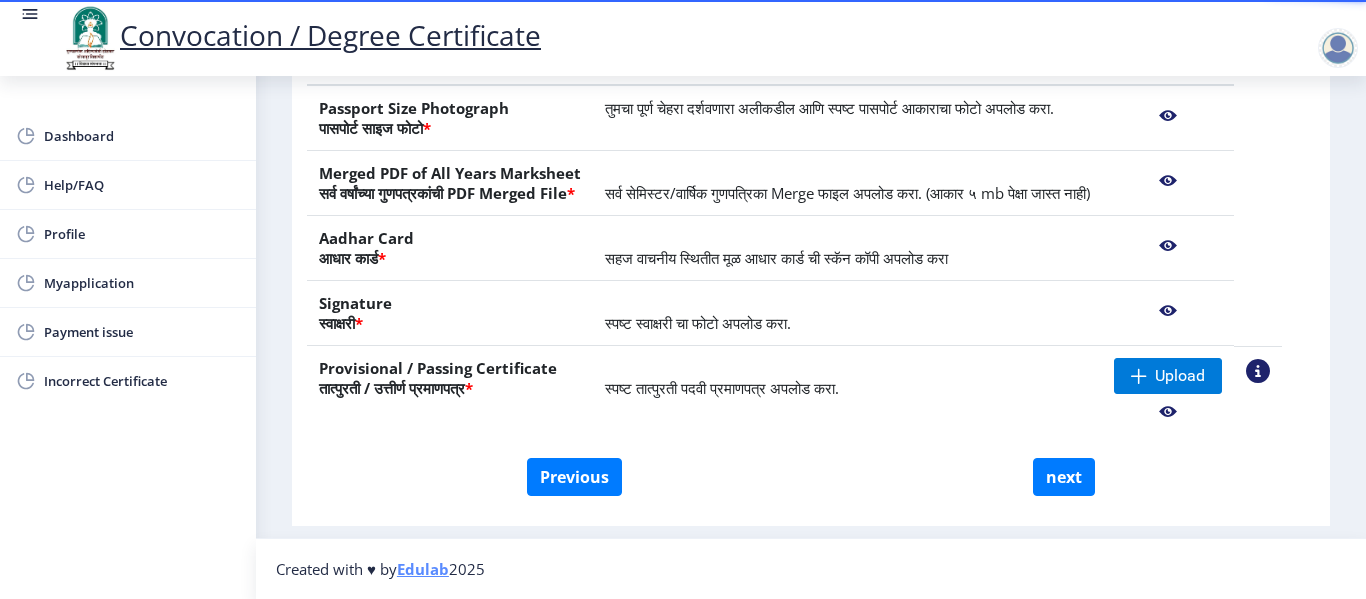 scroll, scrollTop: 443, scrollLeft: 0, axis: vertical 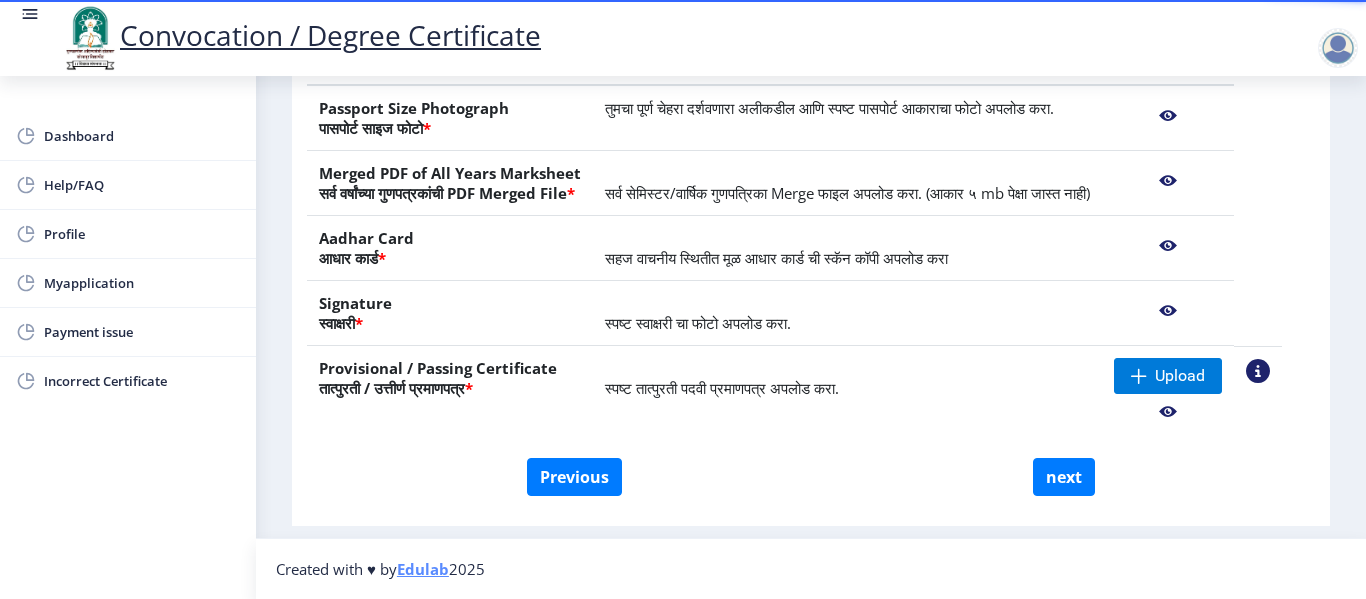 click 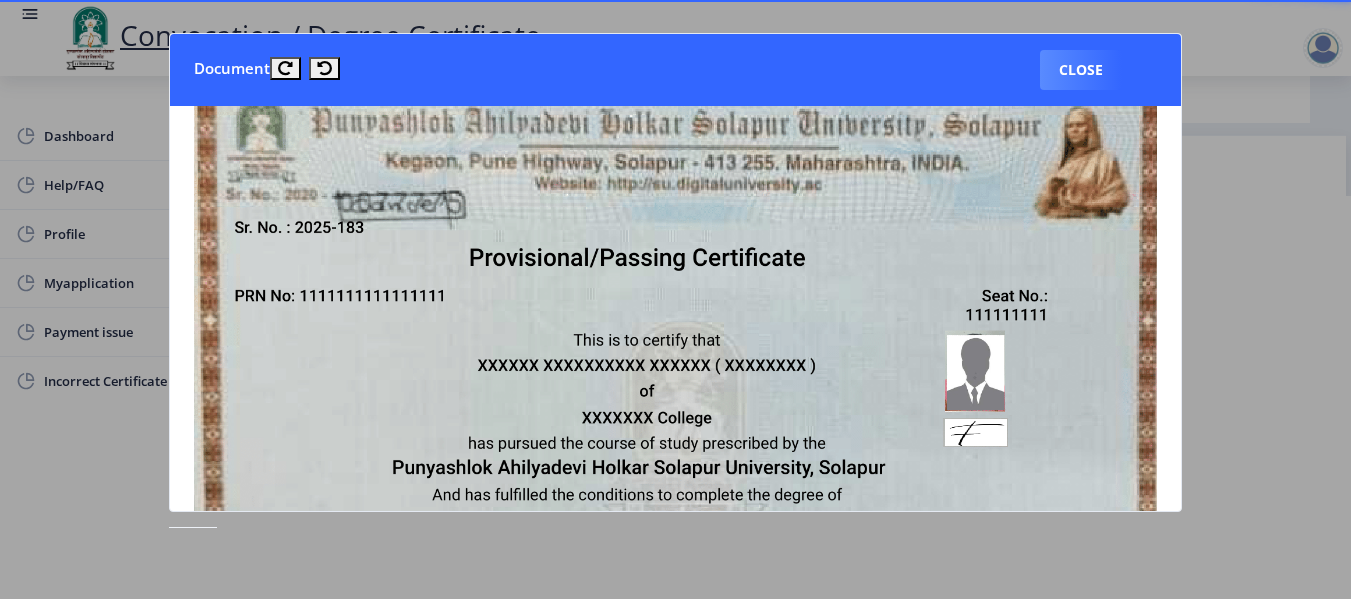 scroll, scrollTop: 0, scrollLeft: 0, axis: both 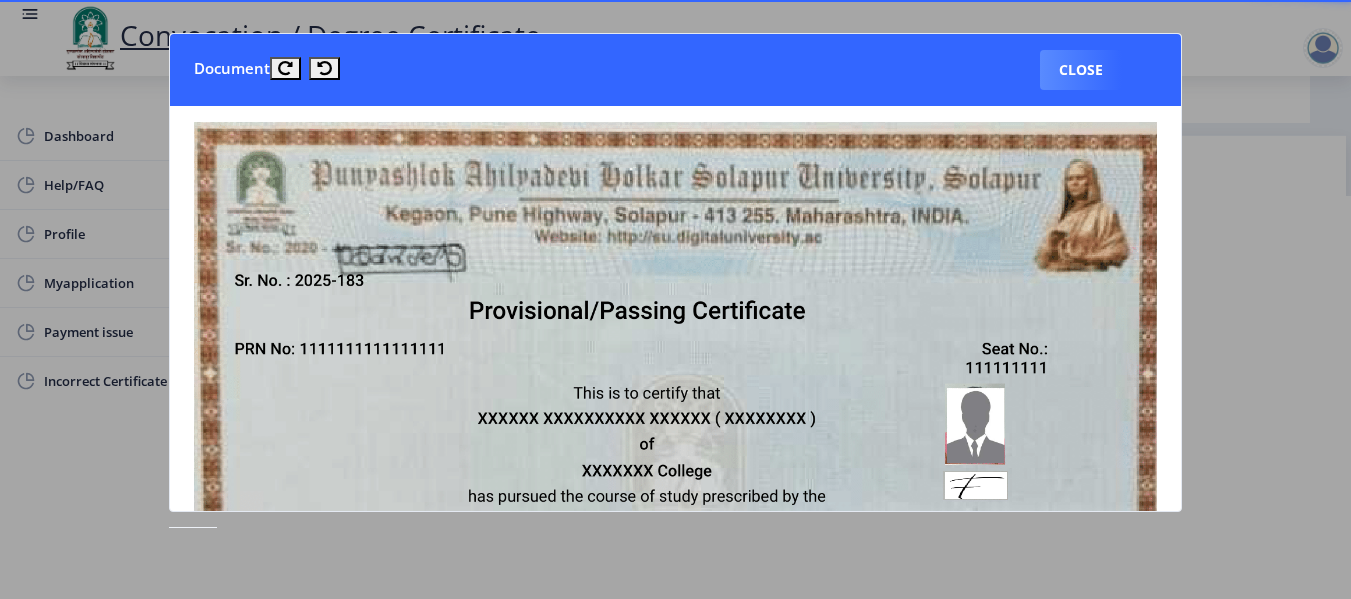 click 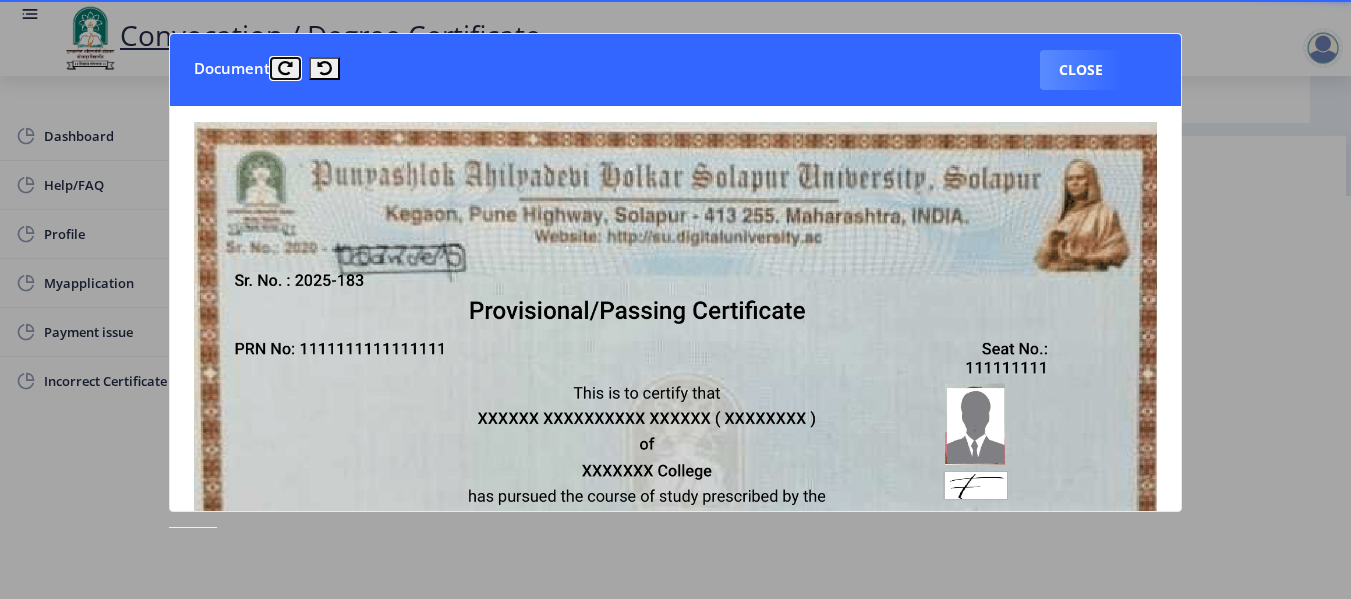 click at bounding box center [285, 68] 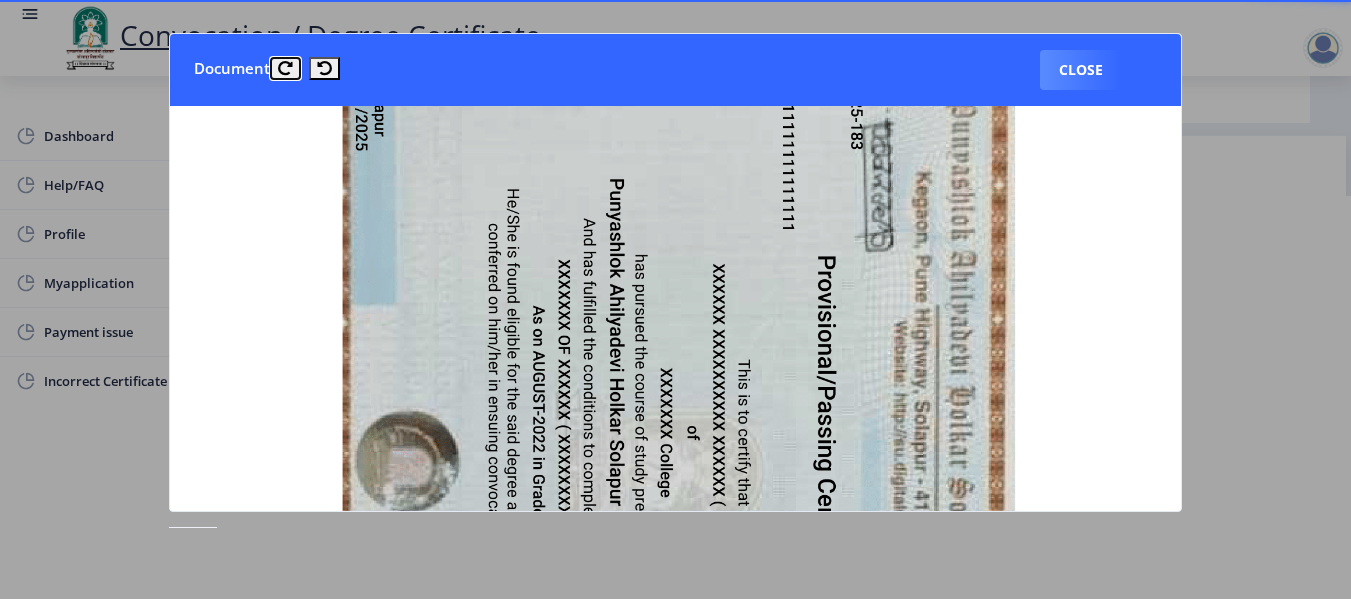 click at bounding box center [285, 68] 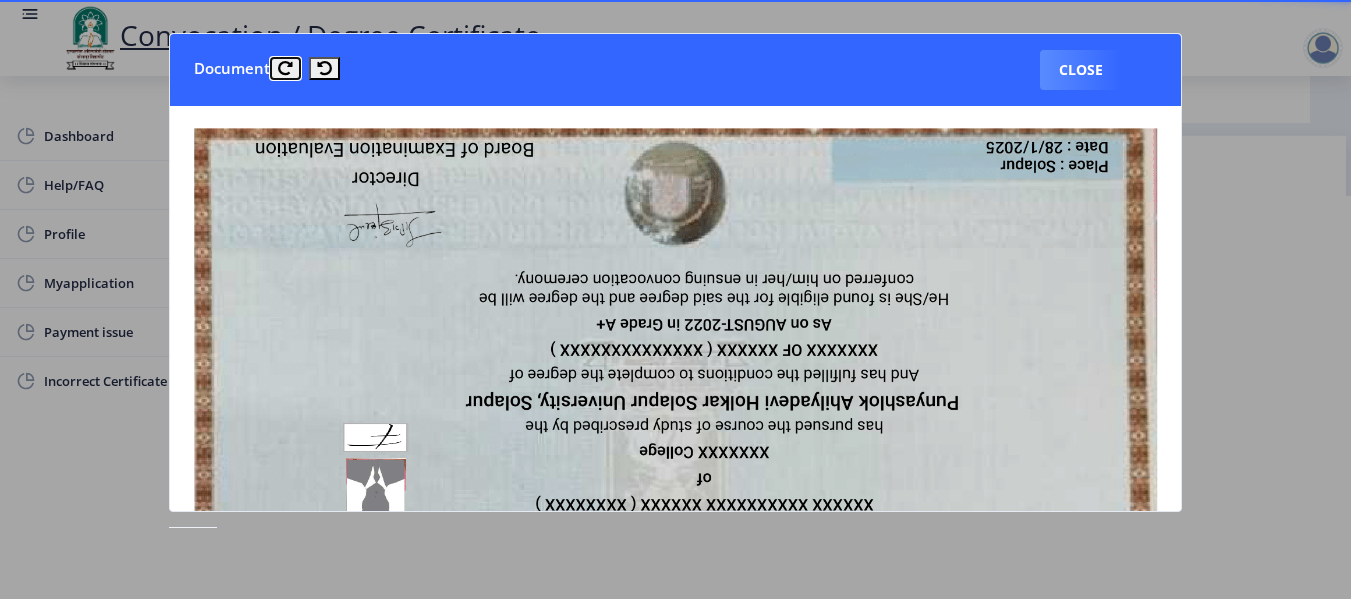 click at bounding box center [285, 68] 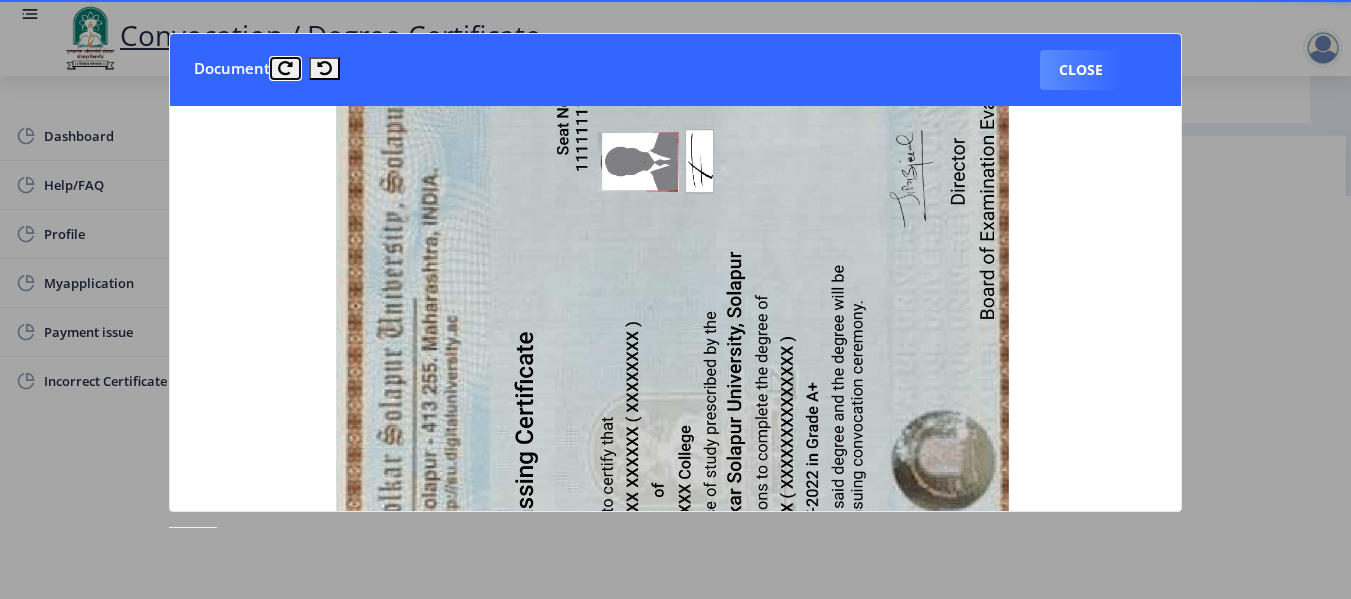 click at bounding box center [285, 68] 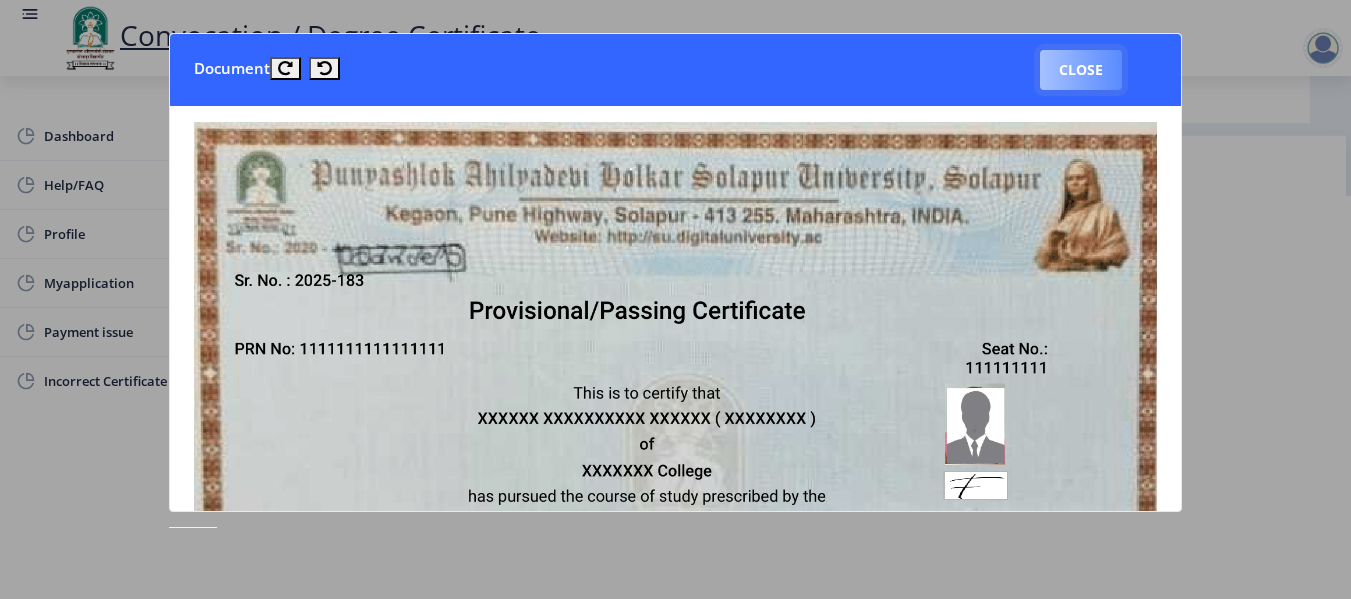 click on "Close" at bounding box center (1081, 70) 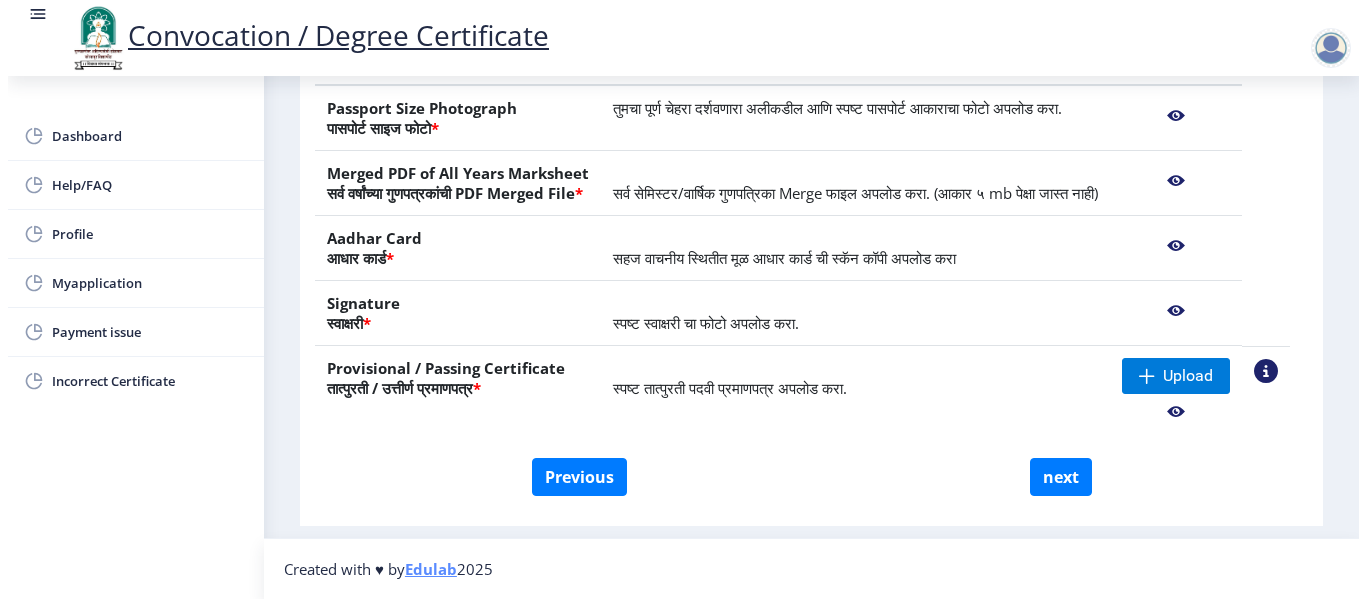 scroll, scrollTop: 215, scrollLeft: 0, axis: vertical 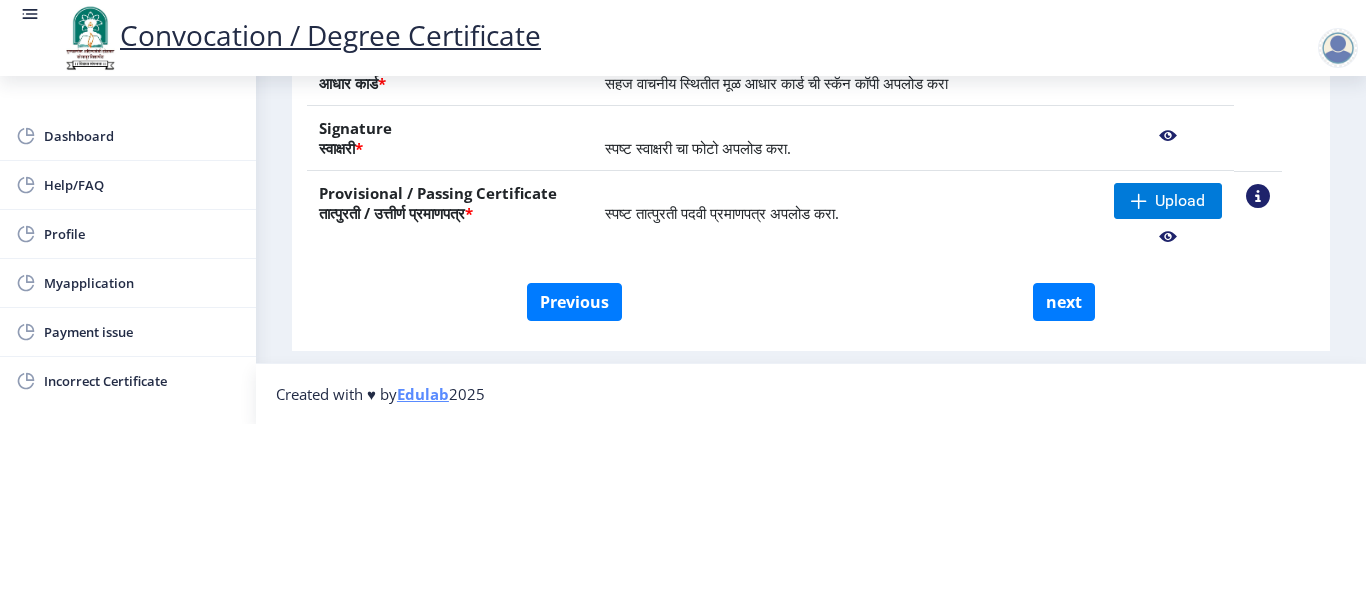 click on "Convocation / Degree Certificate Dashboard Help/FAQ Profile Myapplication Payment issue Incorrect Certificate First step 2 Second step Third step Instructions (सूचना) 1. कृपया लक्षात घ्या की तुम्हाला मूळ दस्तऐवजांच्या स्कॅन केलेल्या प्रती योग्य स्वरूपात आणि सरळ स्थितीत अपलोड कराव्या लागतील.  2. प्रत्येक दस्तऐवज स्वतंत्रपणे एक एक करून अपलोड करा आणि कृपया लक्षात ठेवा कि फाइलचा आकार 5MB (35mm X 45mm) पेक्षा जास्त नसावा. (दस्तऐवज एकाच फाईलमध्ये विलीन करू नका.)  Need Help? Email Us on   [EMAIL_ADDRESS][DOMAIN_NAME] File Name Description Action * * * * * next" at bounding box center (683, 124) 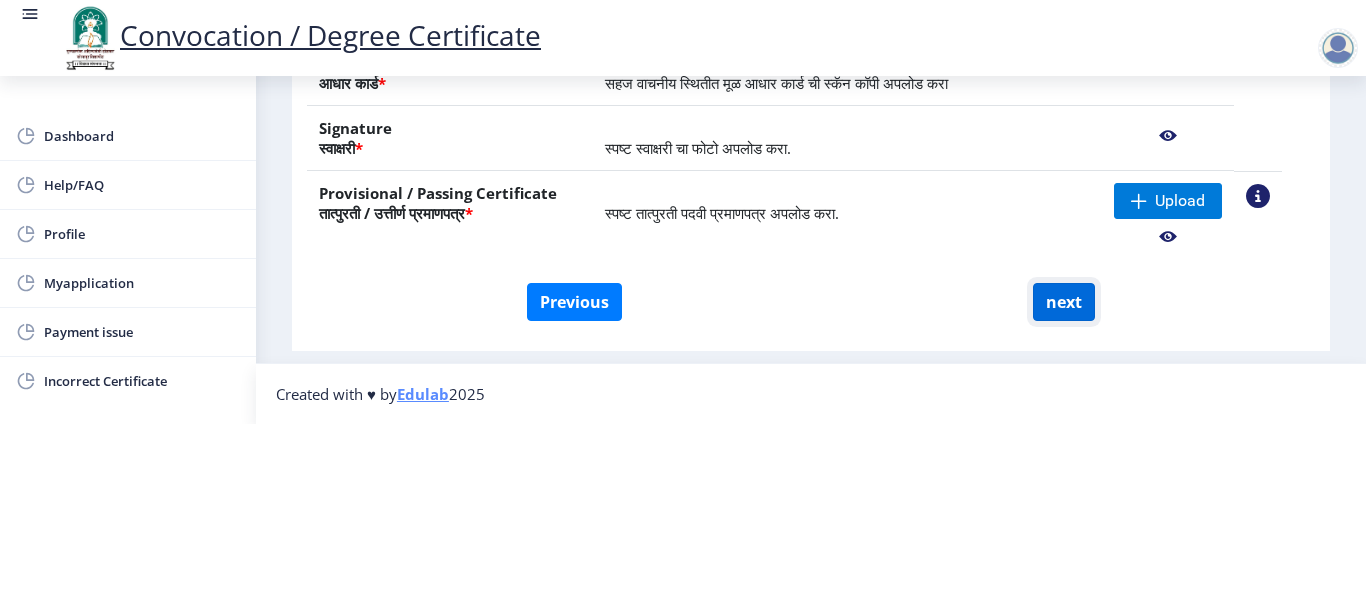 click on "next" 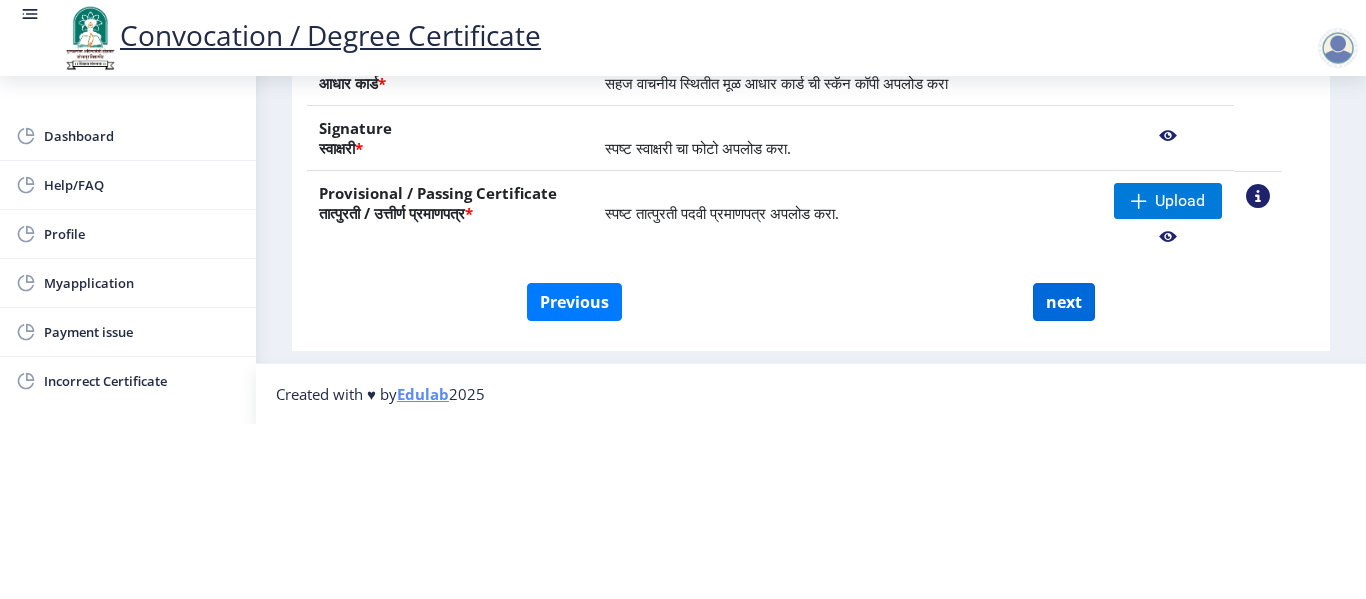 scroll, scrollTop: 0, scrollLeft: 0, axis: both 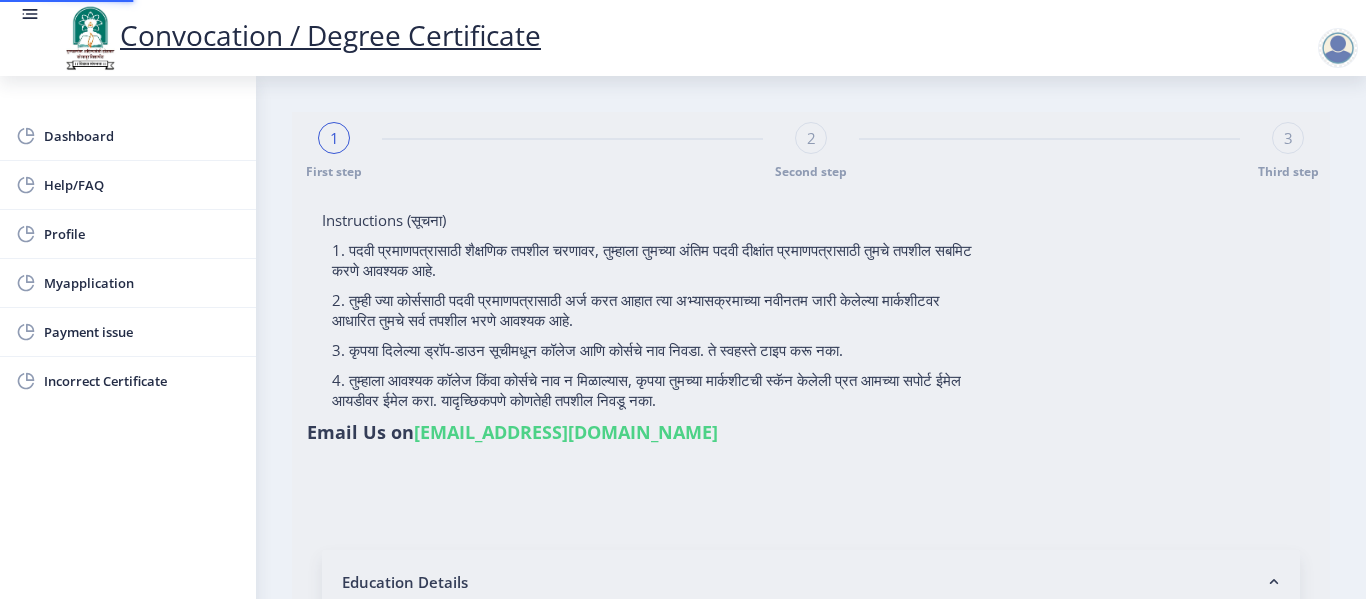 select 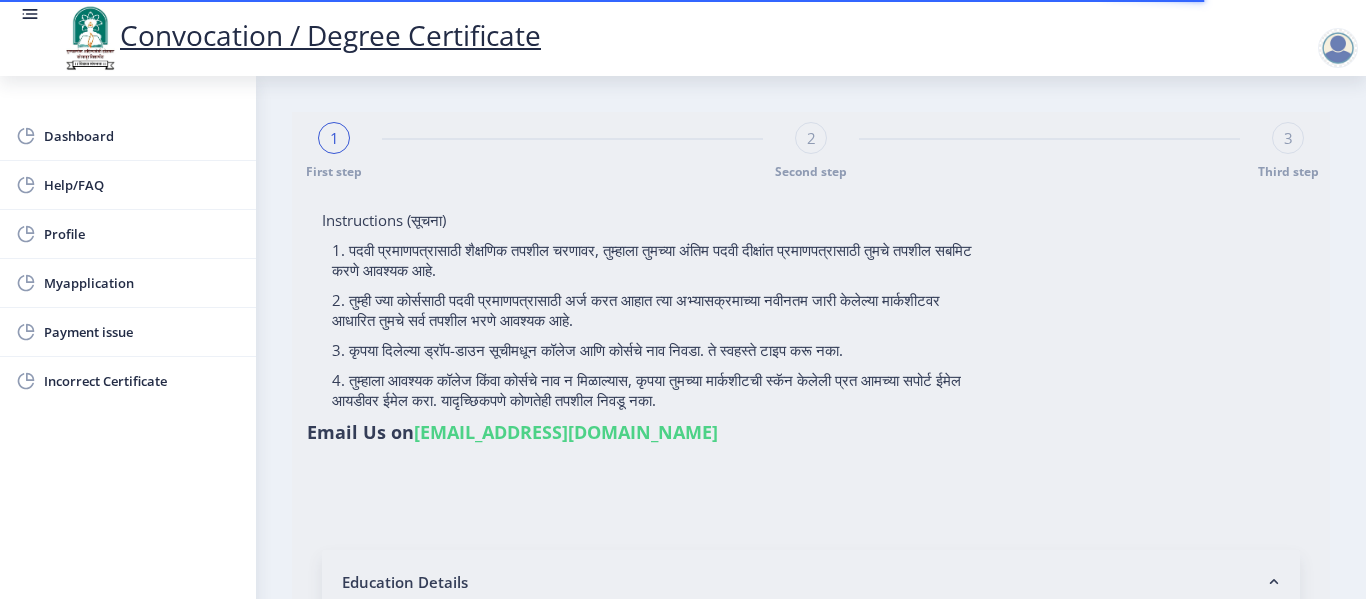 select 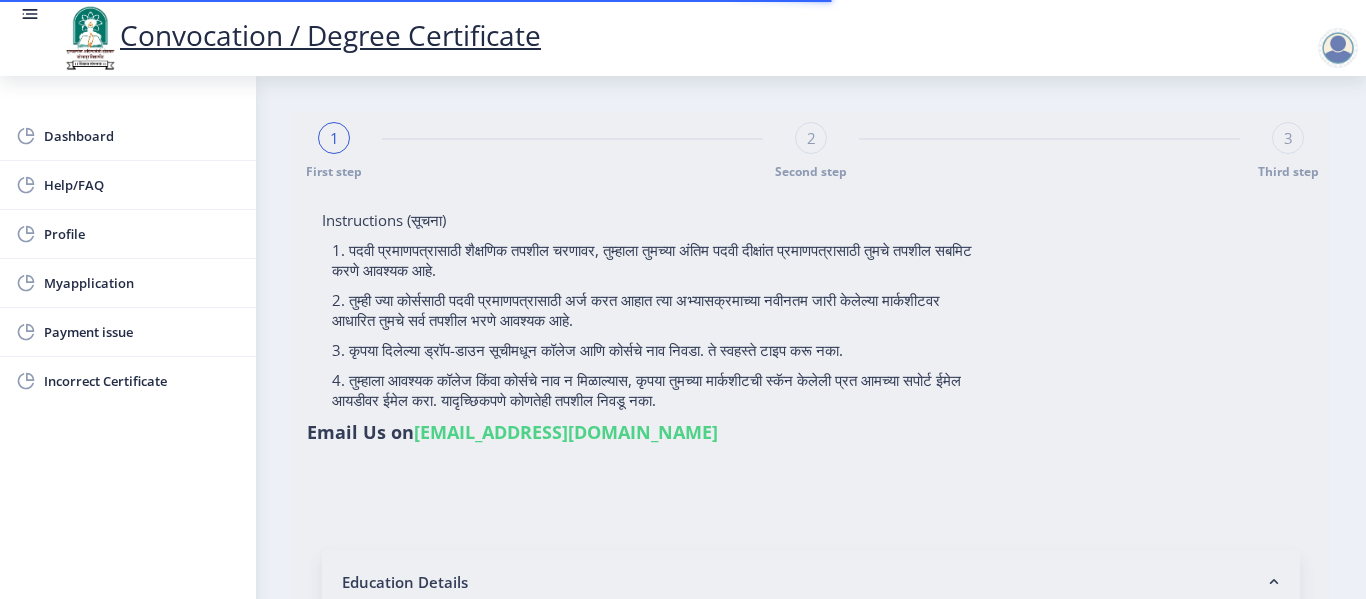 click 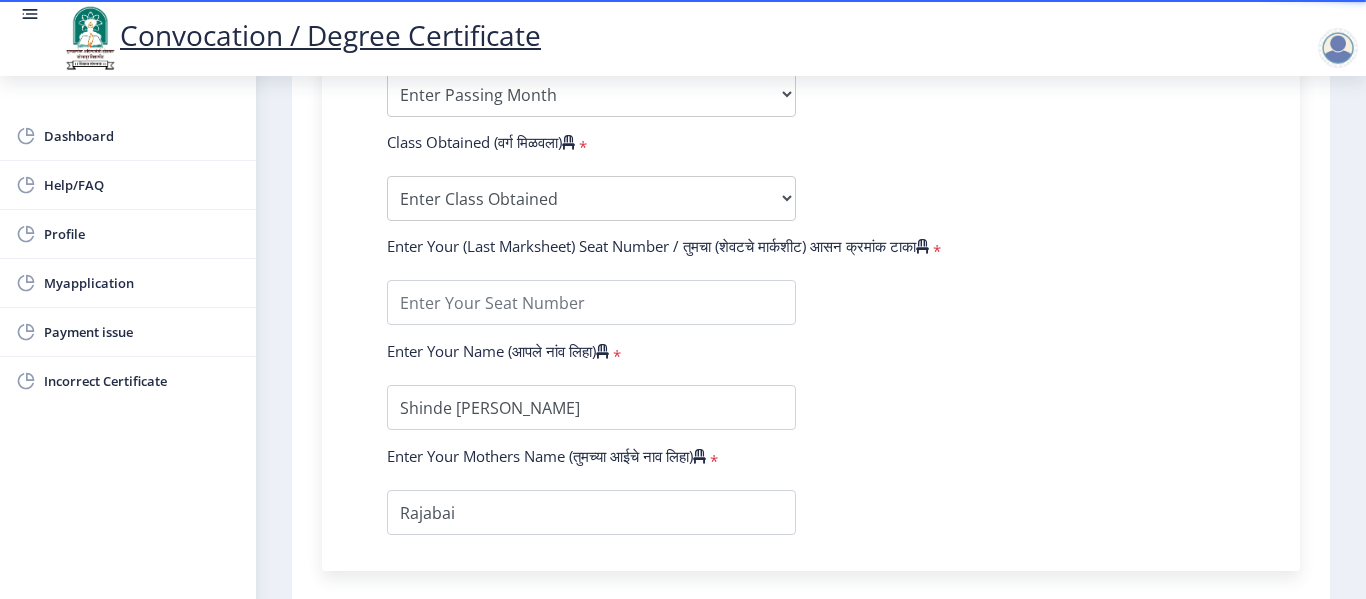 scroll, scrollTop: 1352, scrollLeft: 0, axis: vertical 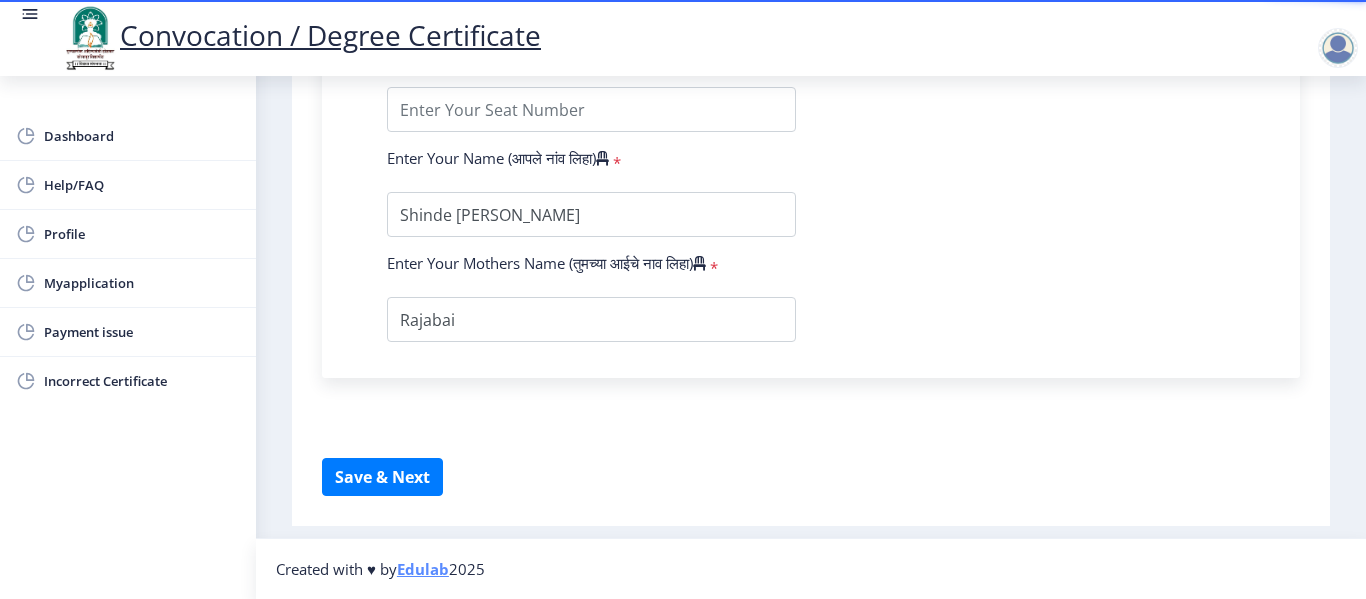 click on "Enter Your PRN Number (तुमचा पीआरएन (कायम नोंदणी क्रमांक) एंटर करा)   * Student Type (विद्यार्थी प्रकार)    * Select Student Type Regular External College Name(कॉलेजचे नाव)   * Select College Name Select College Name Course Name(अभ्यासक्रमाचे नाव)   * Select Course Name Select Course Name Enter passing Year(उत्तीर्ण वर्ष प्रविष्ट करा)   *  2025   2024   2023   2022   2021   2020   2019   2018   2017   2016   2015   2014   2013   2012   2011   2010   2009   2008   2007   2006   2005   2004   2003   2002   2001   2000   1999   1998   1997   1996   1995   1994   1993   1992   1991   1990   1989   1988   1987   1986   1985   1984   1983   1982   1981   1980   1979   1978   1977   1976  Enter Passing Month(उत्तीर्ण महिना प्रविष्ट करा)   * Enter Passing Month" 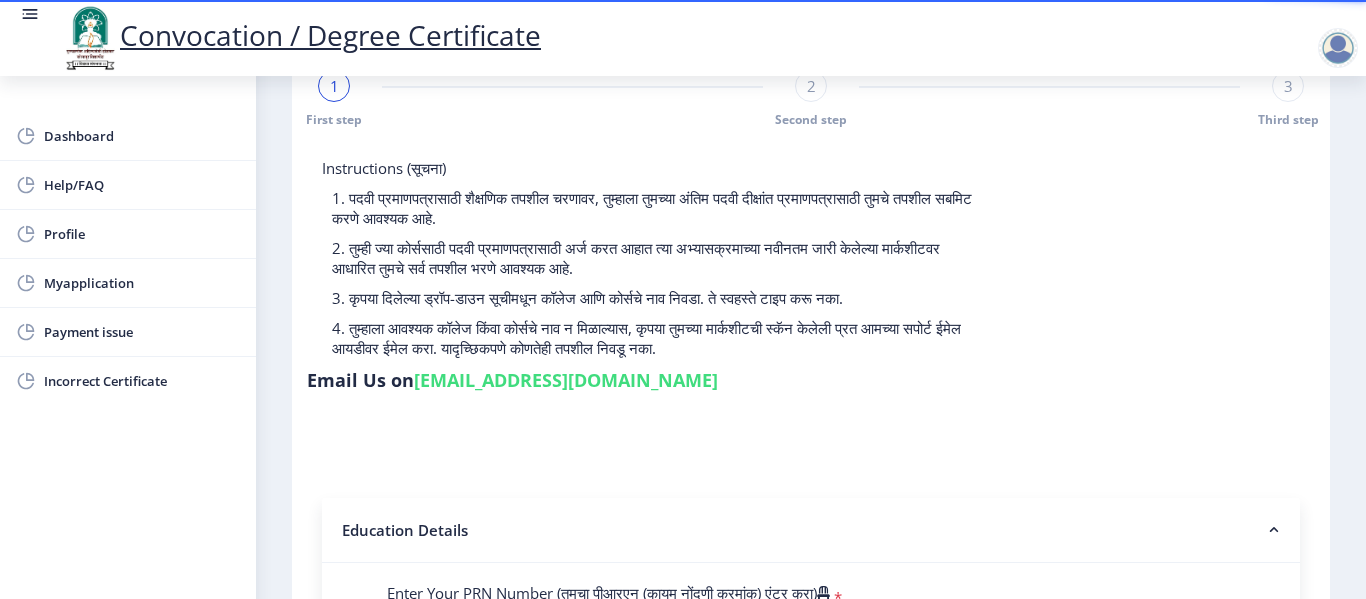 scroll, scrollTop: 0, scrollLeft: 0, axis: both 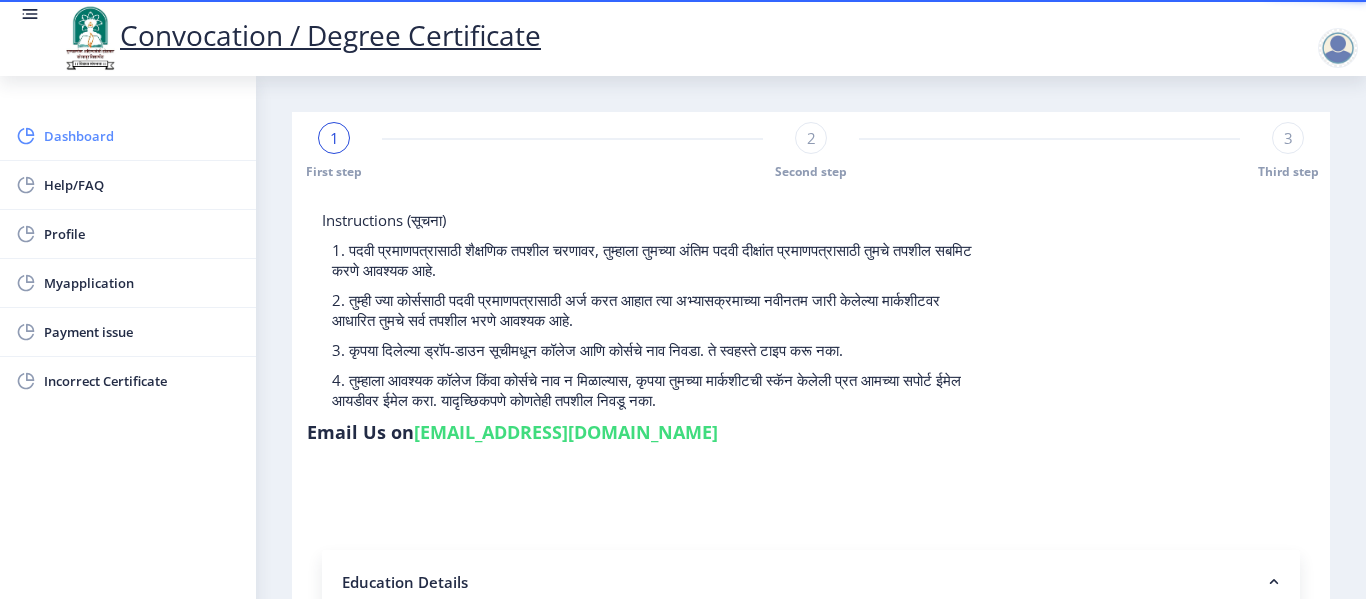click on "Dashboard" 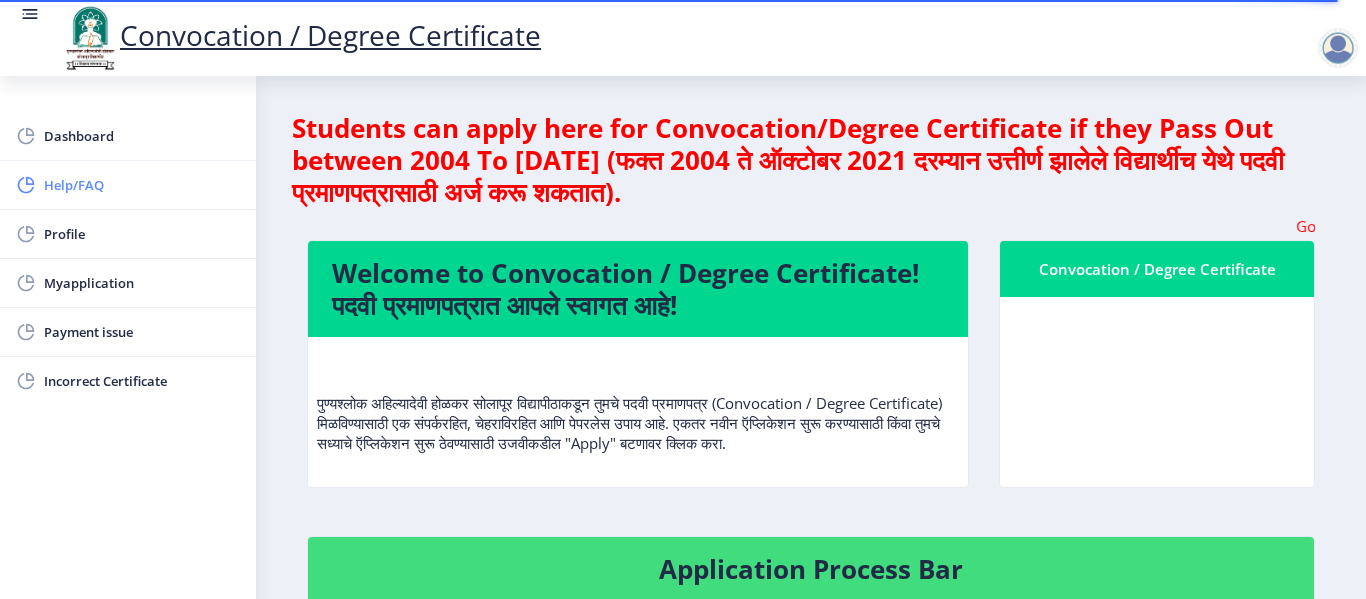 click on "Help/FAQ" 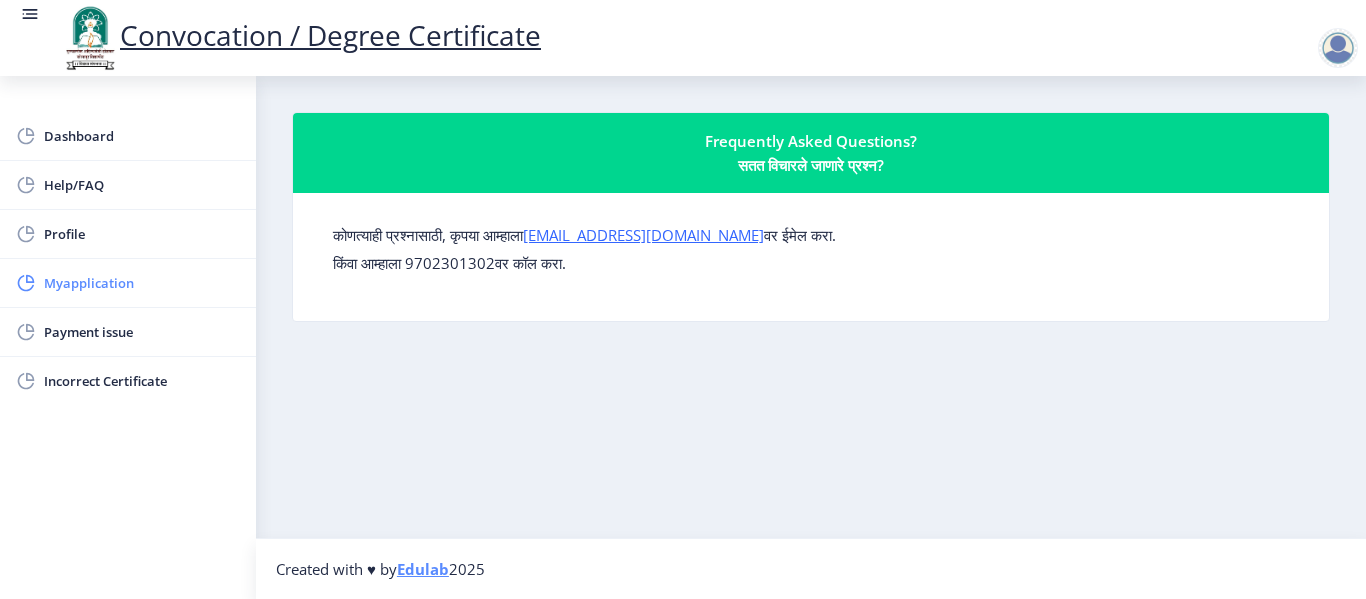click on "Myapplication" 